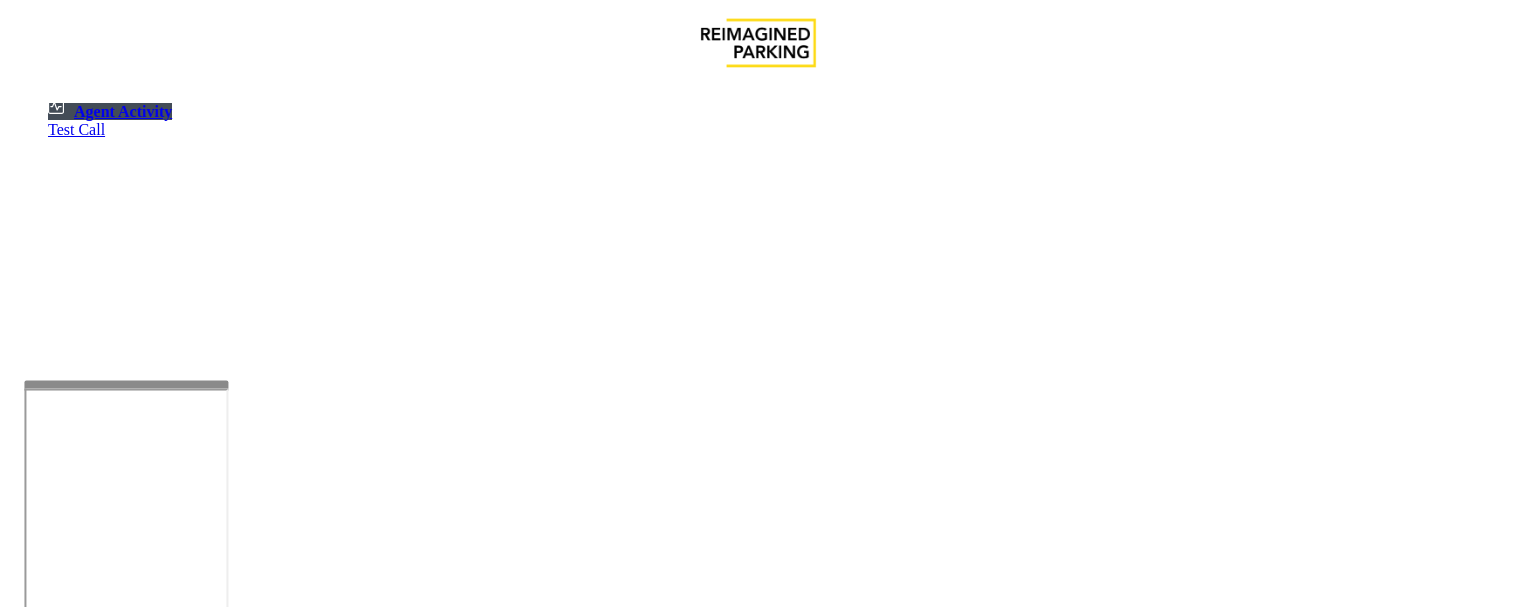 scroll, scrollTop: 0, scrollLeft: 0, axis: both 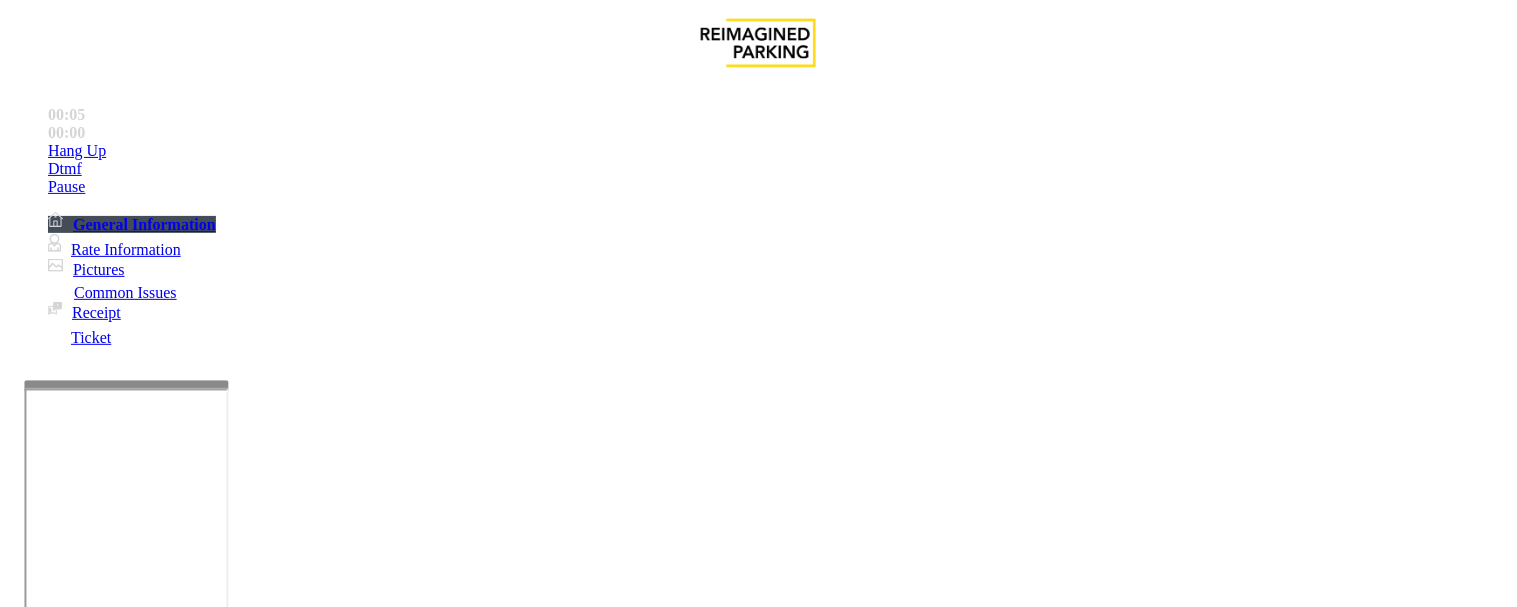 click on "LAN21063800 - AMLI2ND" at bounding box center (46, 2464) 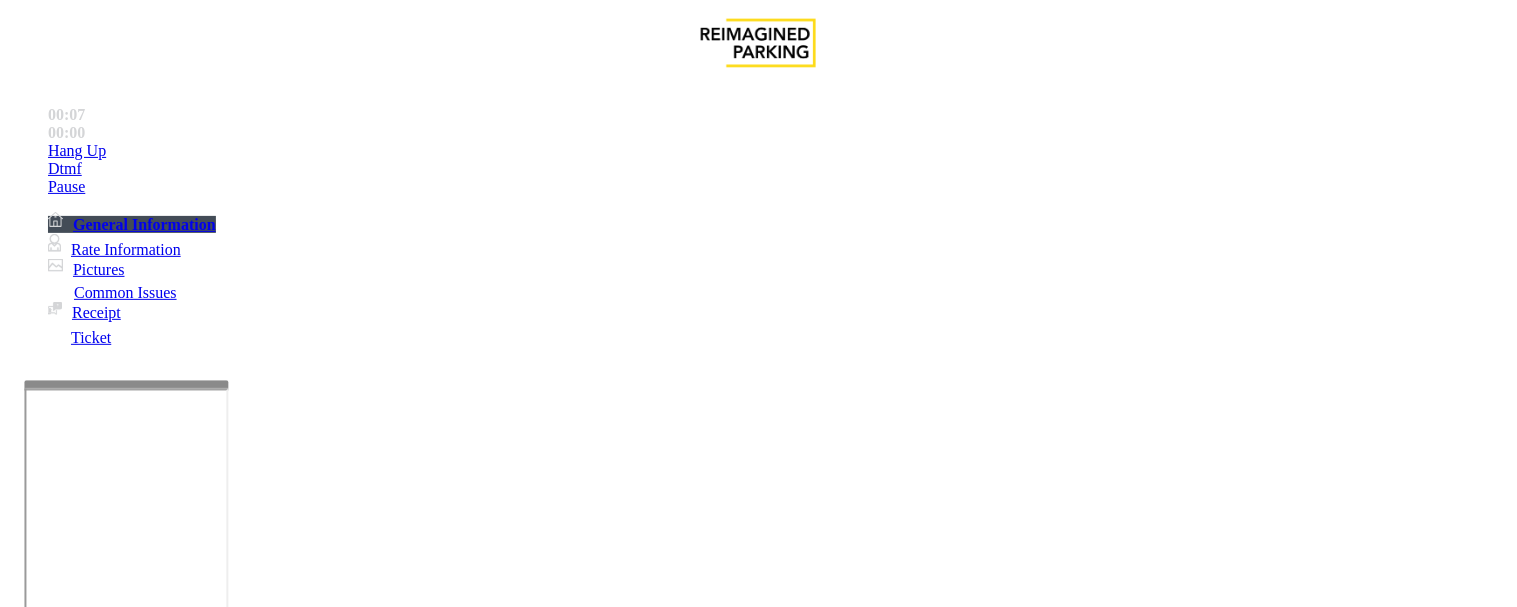 copy on "LAN21063800" 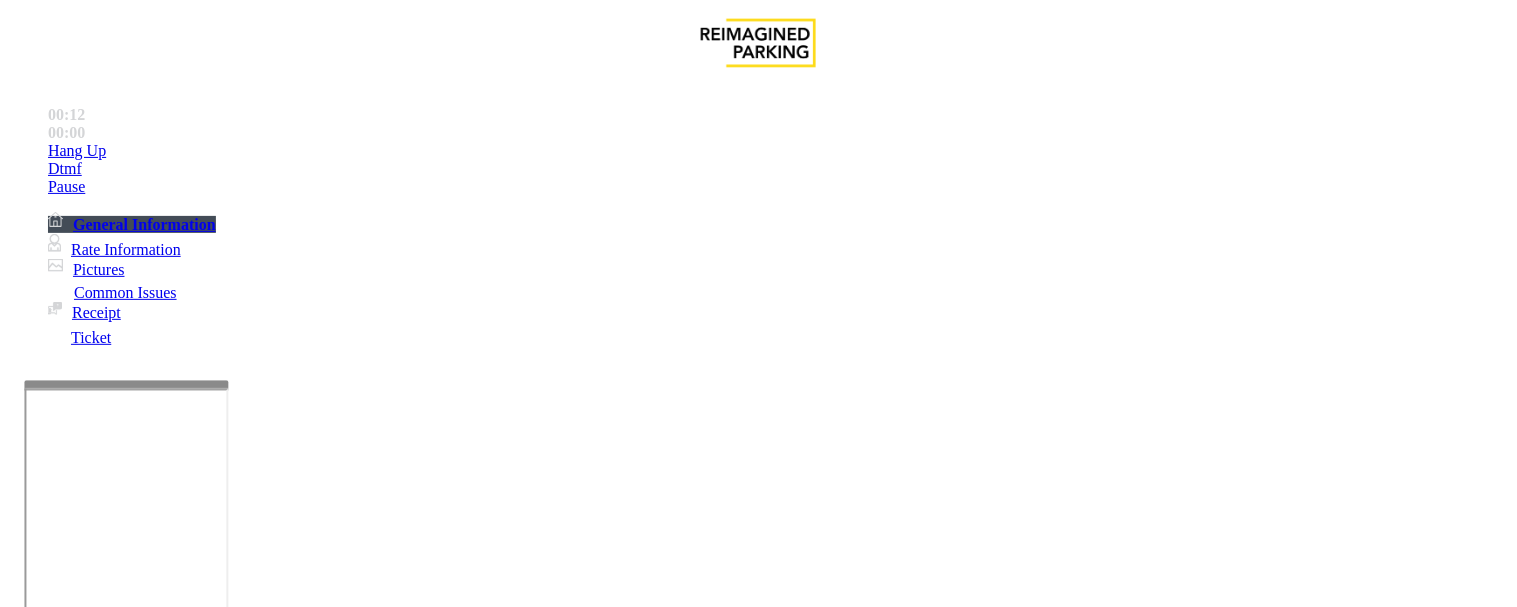 click on "Intercom Issue/No Response" at bounding box center [929, 1260] 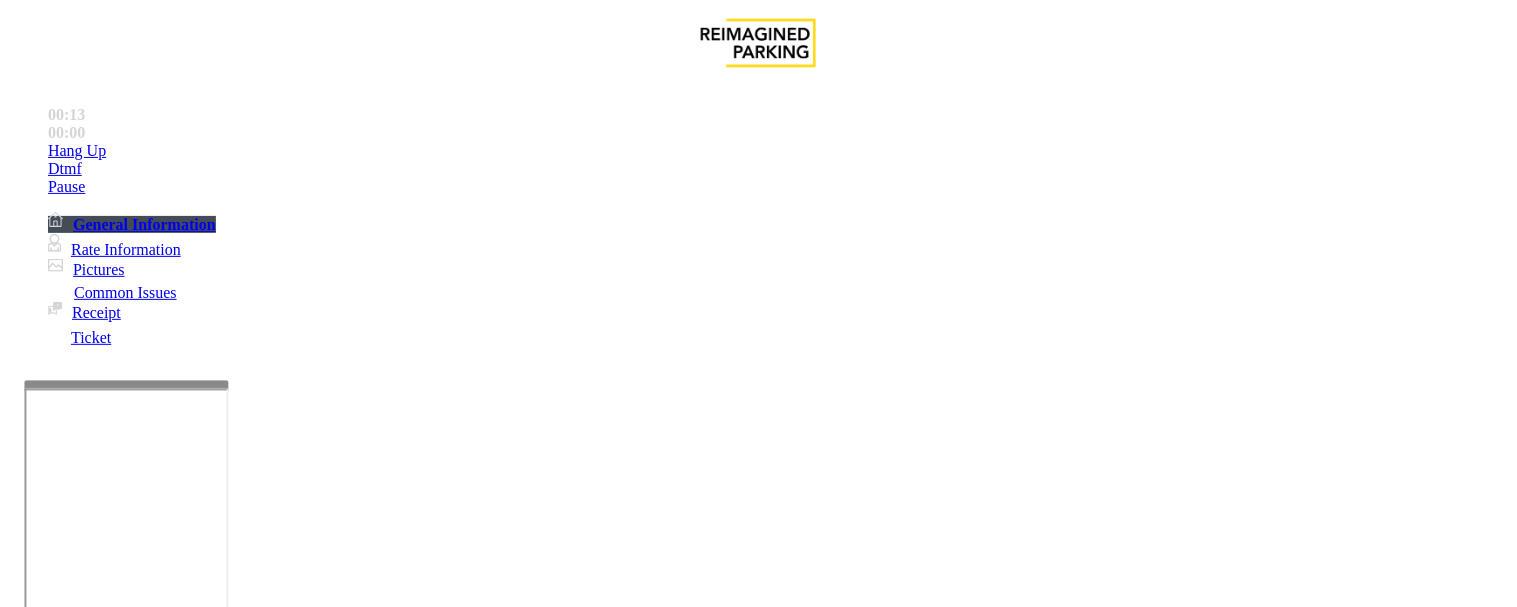 click on "No Response/Unable to hear parker" at bounding box center (142, 1260) 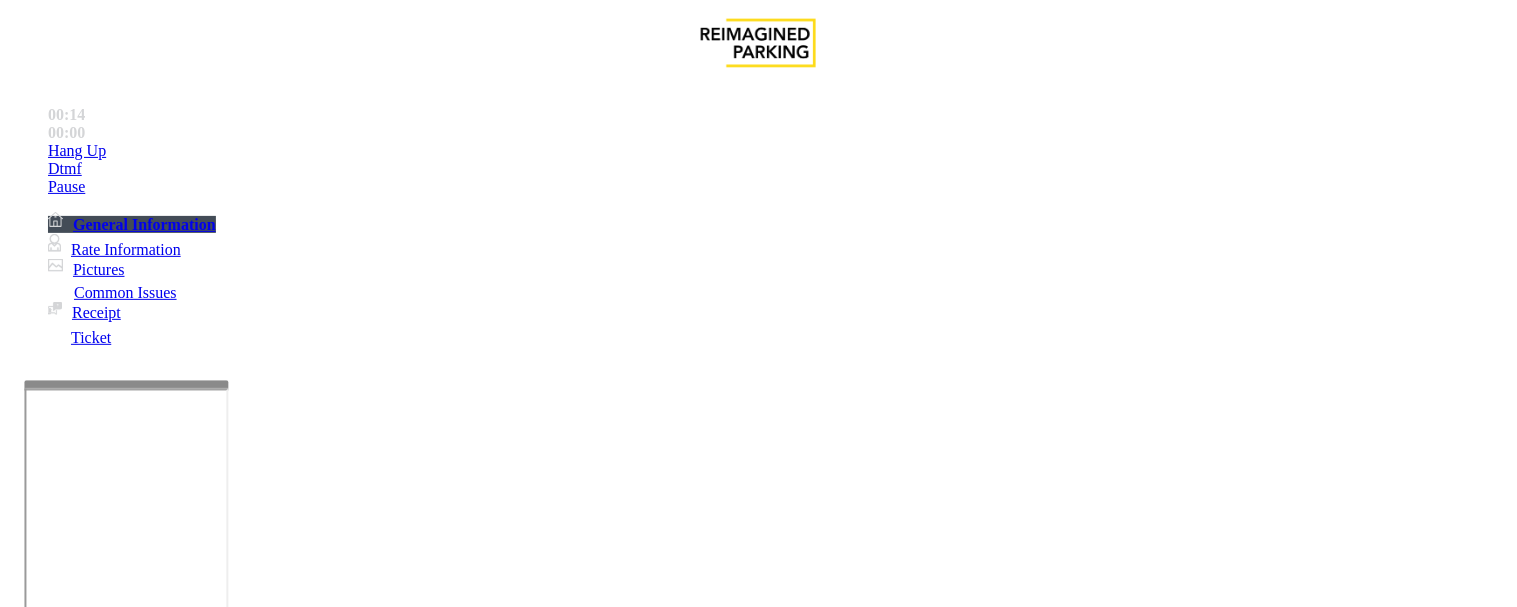 click on "No Response/Unable to hear parker" at bounding box center (758, 1245) 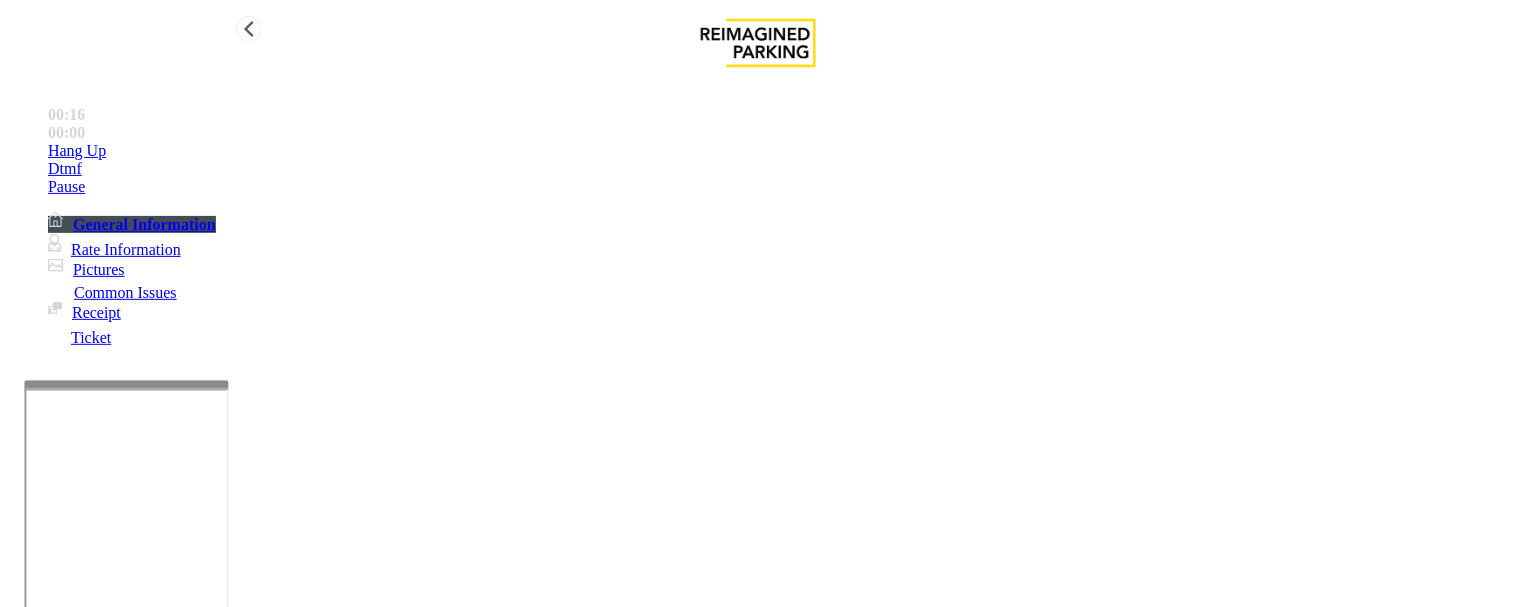 type on "**********" 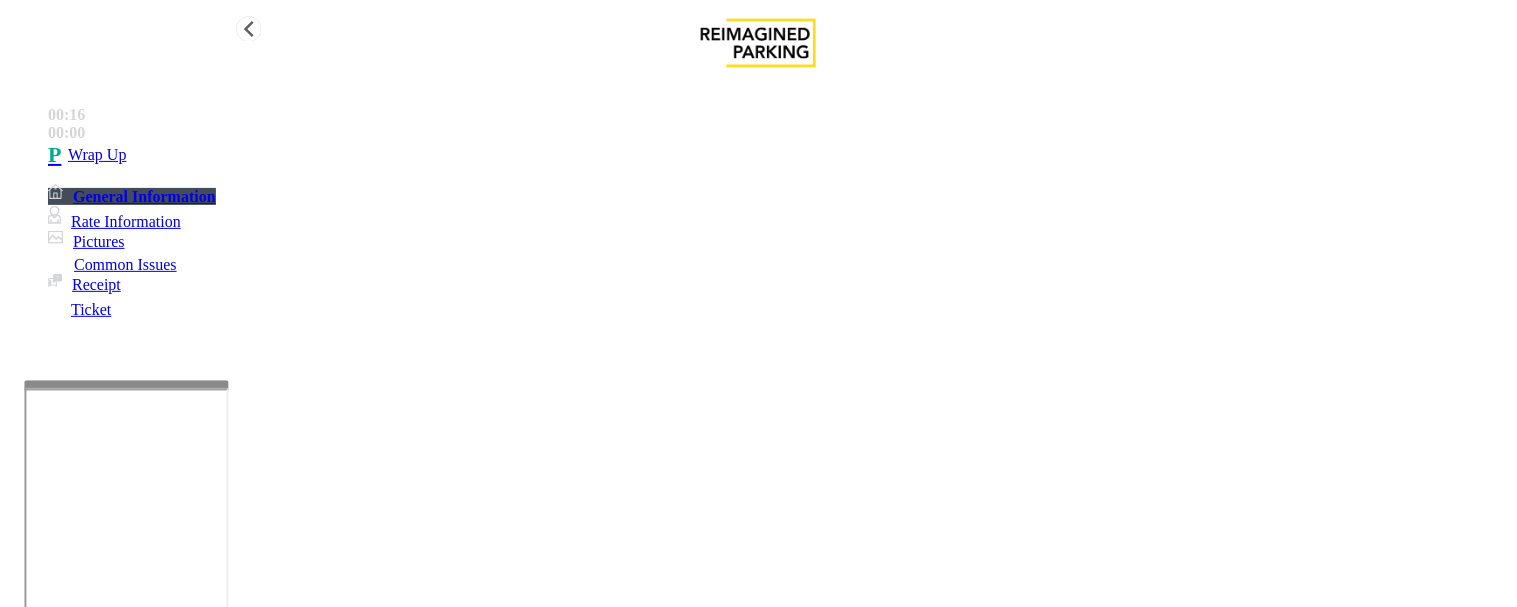 click on "Wrap Up" at bounding box center [778, 155] 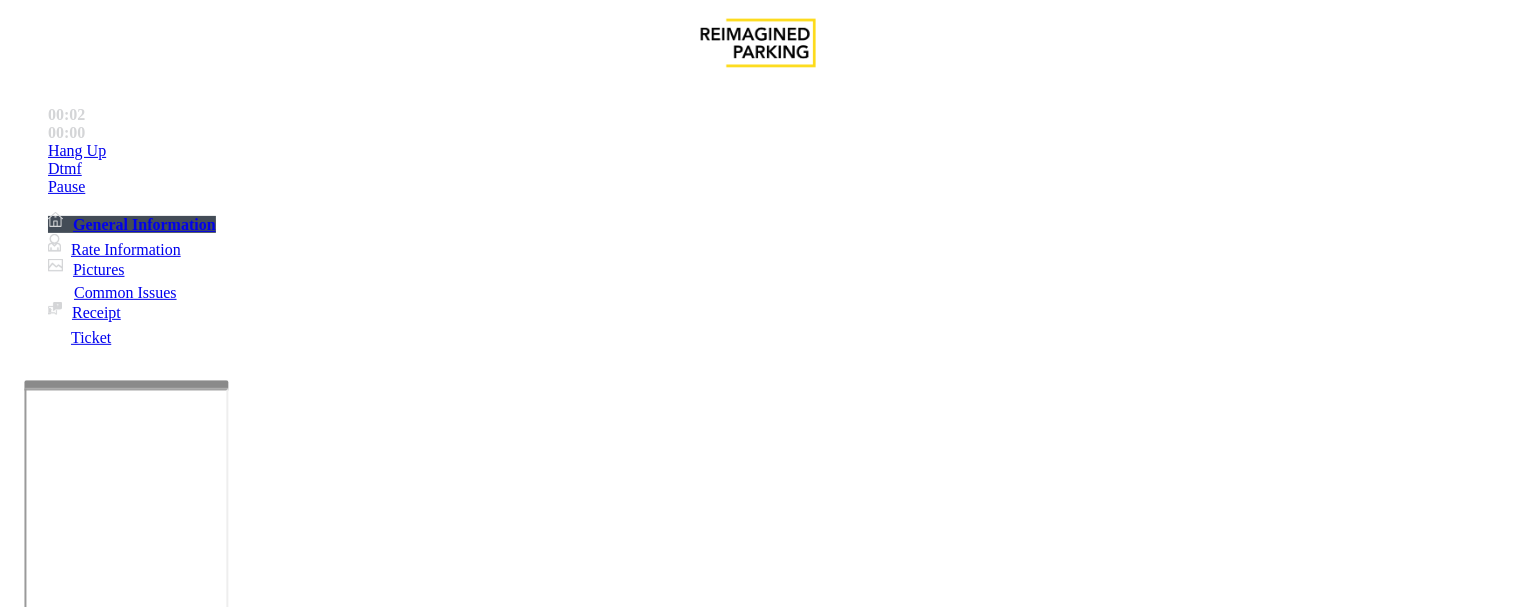 click on "Equipment Issue" at bounding box center [483, 1260] 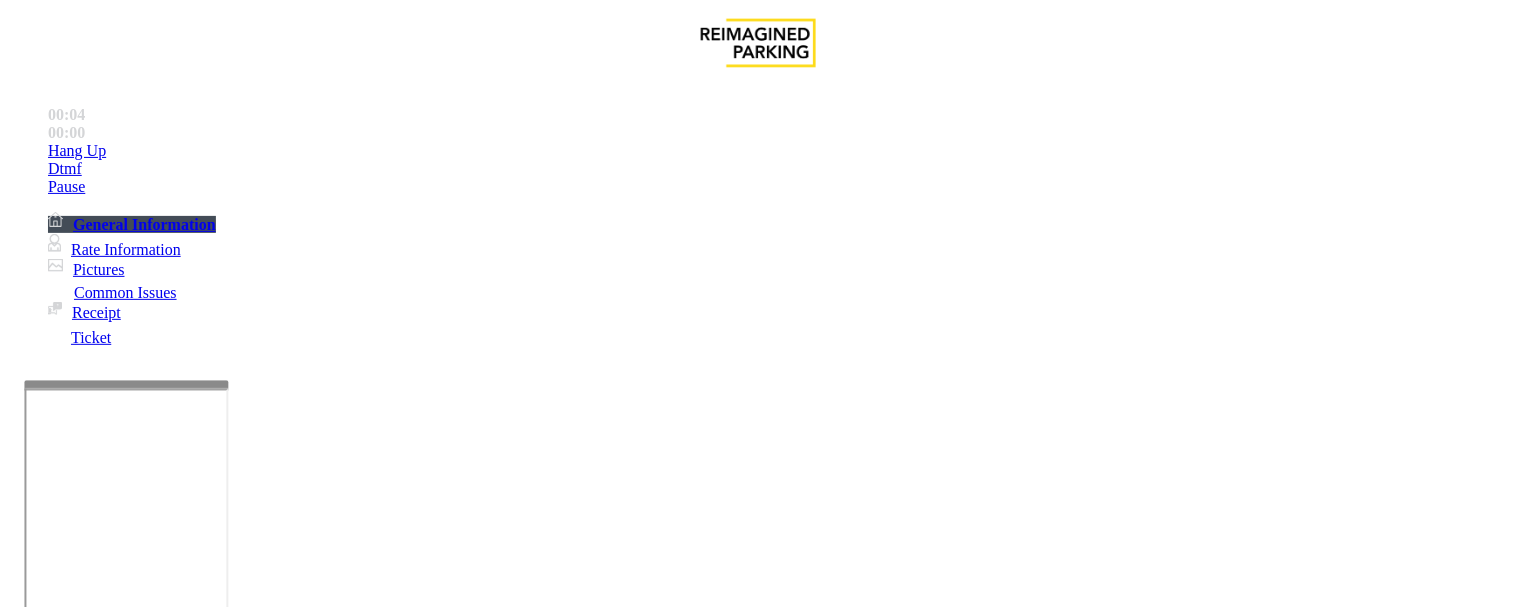 click on "Gate / Door Won't Open" at bounding box center [758, 1245] 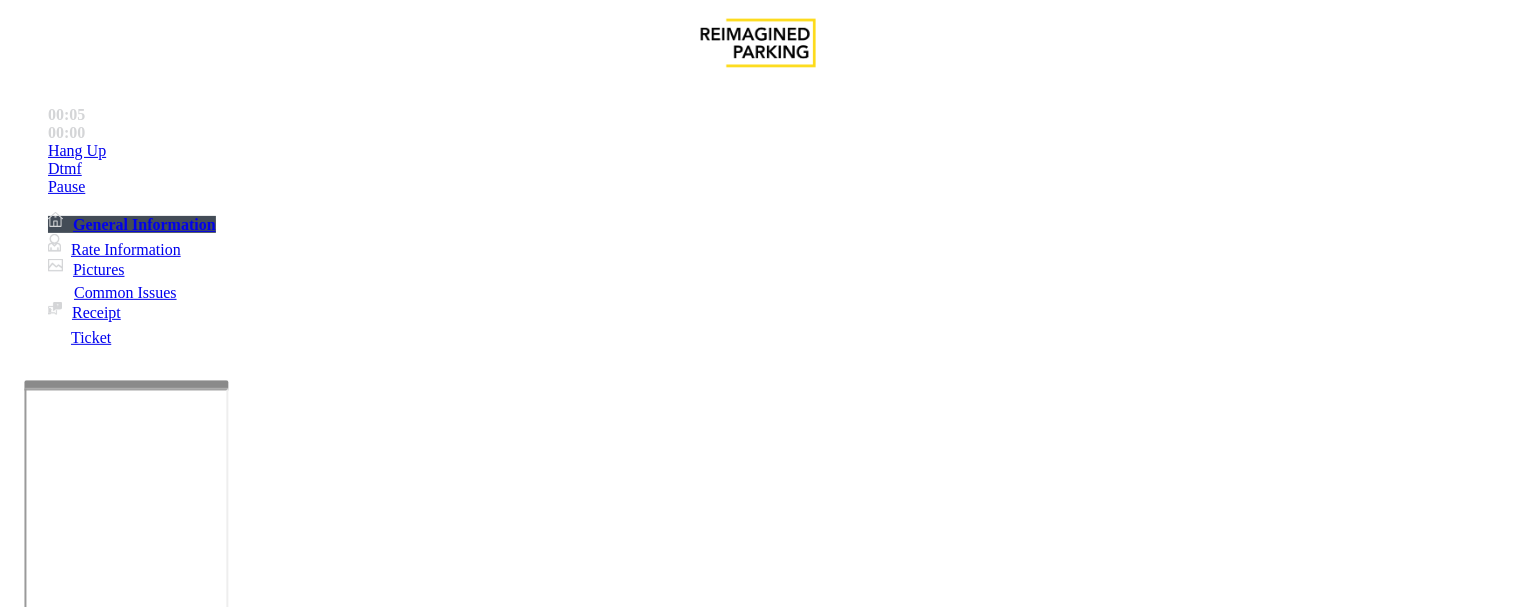 copy on "Gate / Door Won't Open" 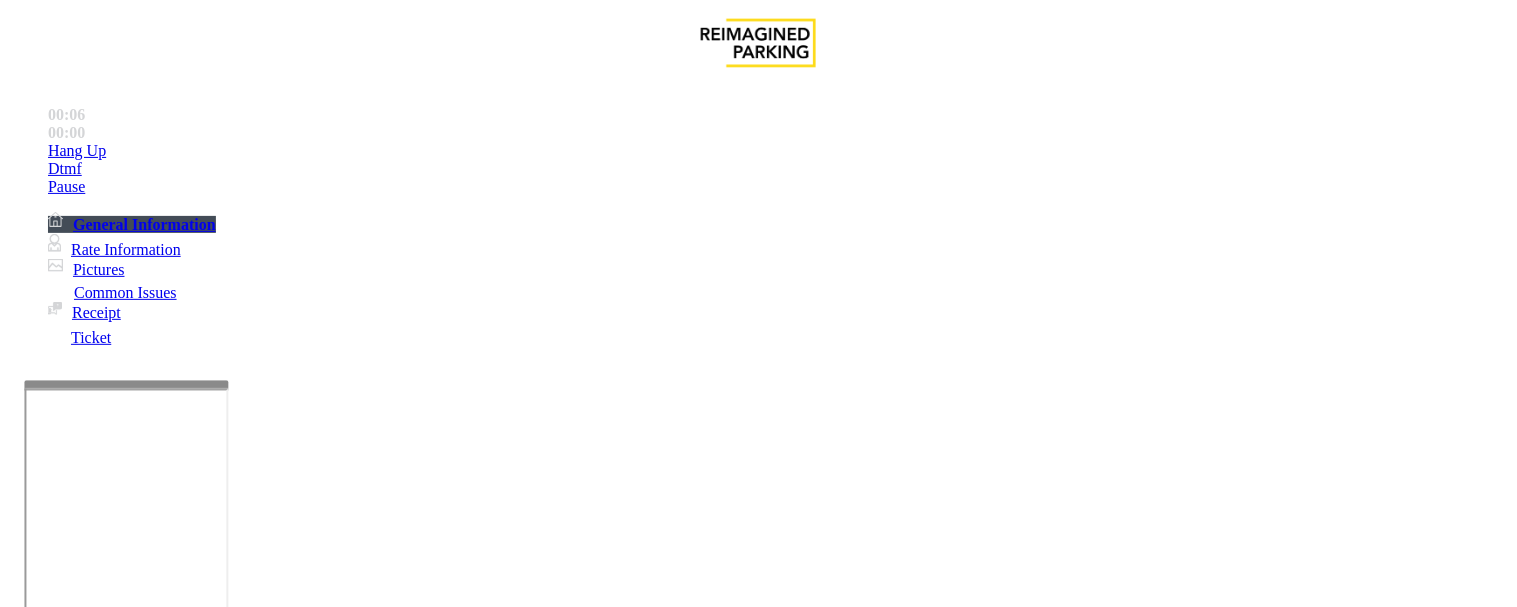 click on "Vend Gate" at bounding box center [69, 1709] 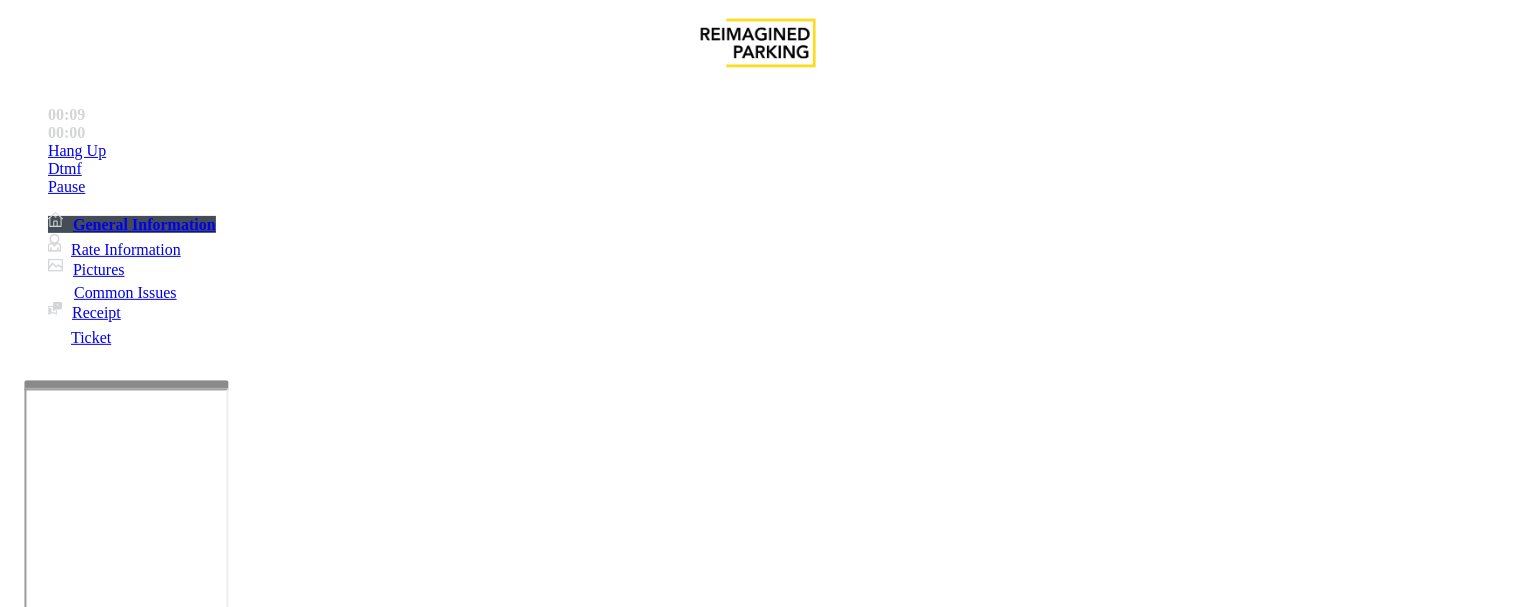 paste on "**********" 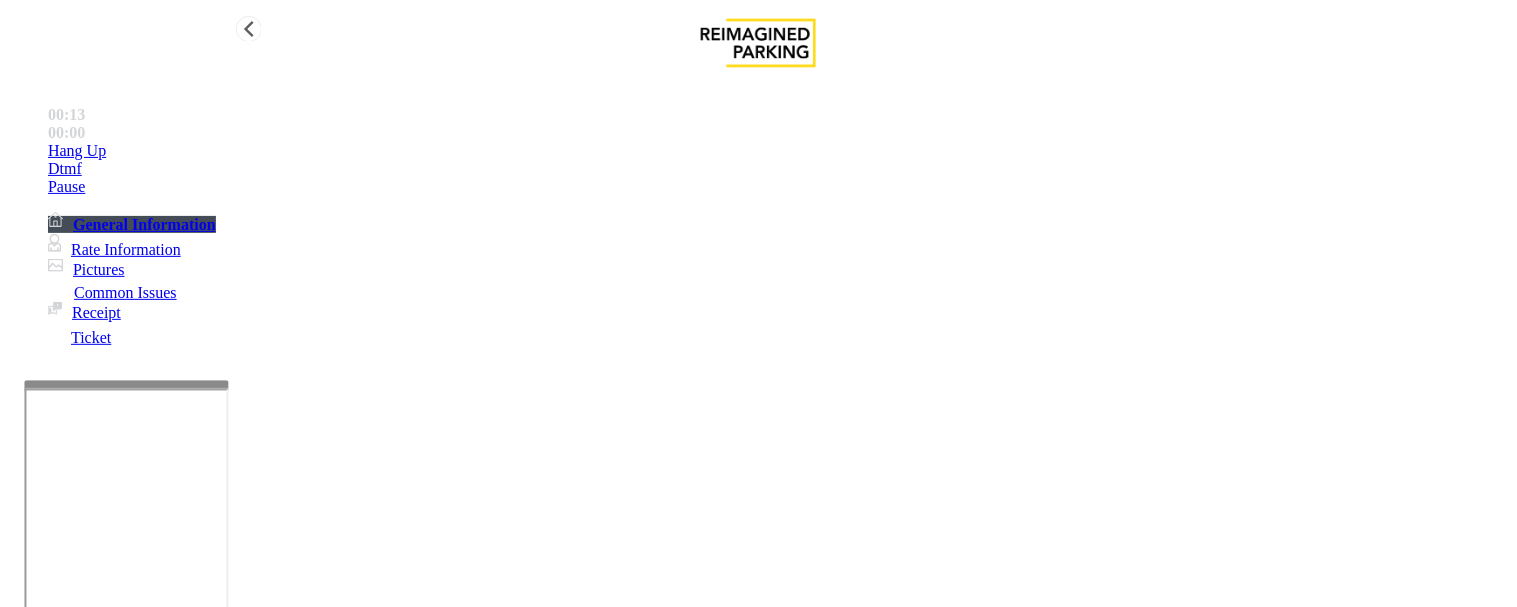 click on "Hang Up" at bounding box center [778, 151] 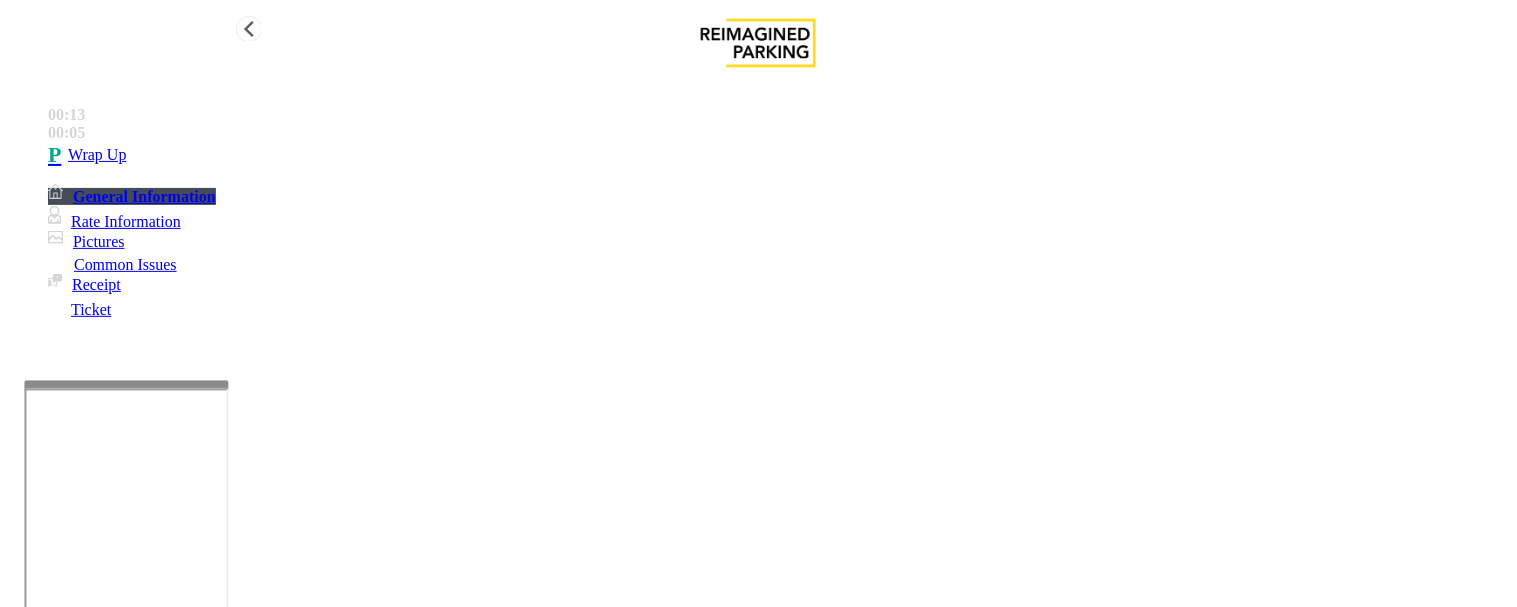 type on "**********" 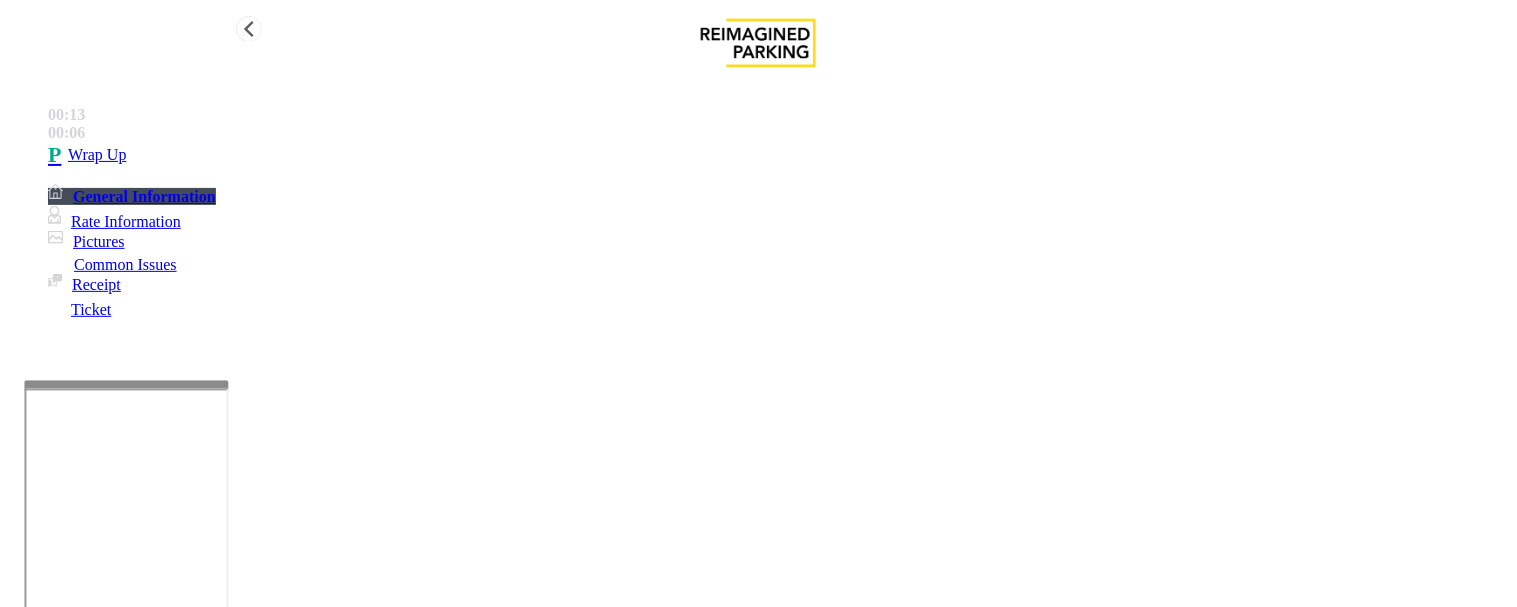 click on "Wrap Up" at bounding box center [778, 155] 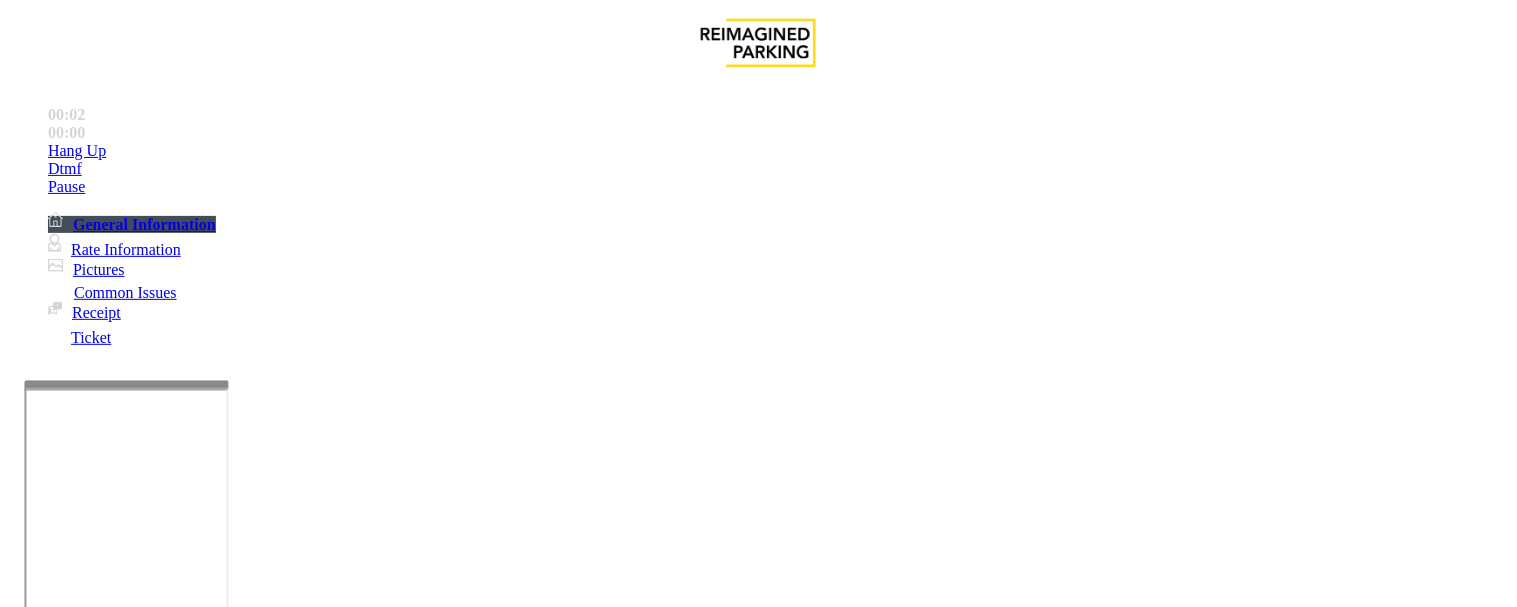 scroll, scrollTop: 1444, scrollLeft: 0, axis: vertical 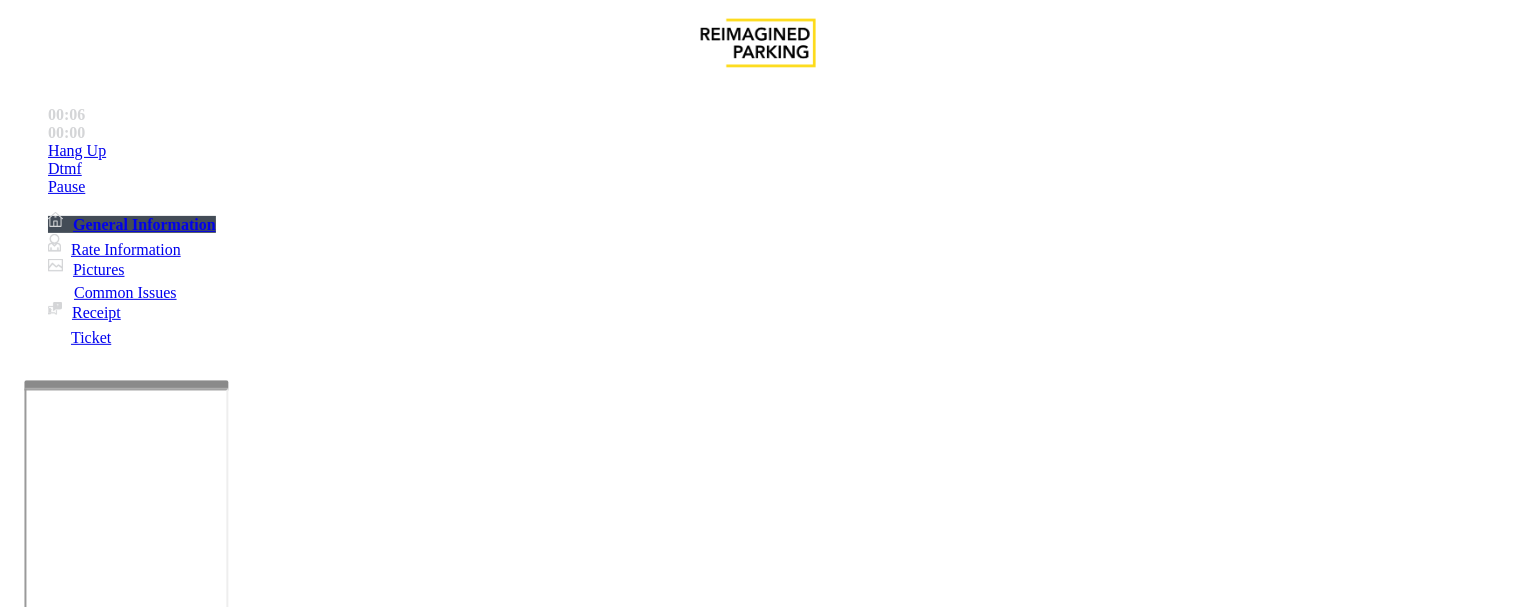 drag, startPoint x: 775, startPoint y: 483, endPoint x: 802, endPoint y: 503, distance: 33.600594 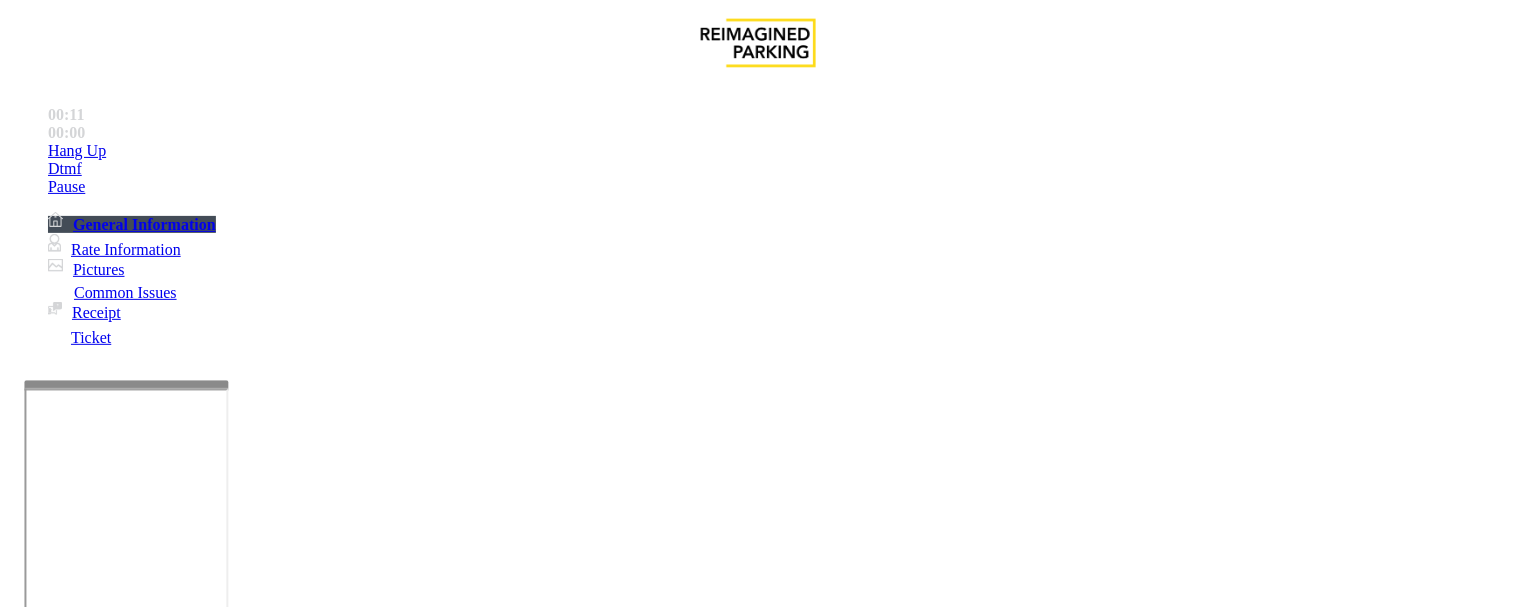click on "Ticket Issue" at bounding box center (71, 1260) 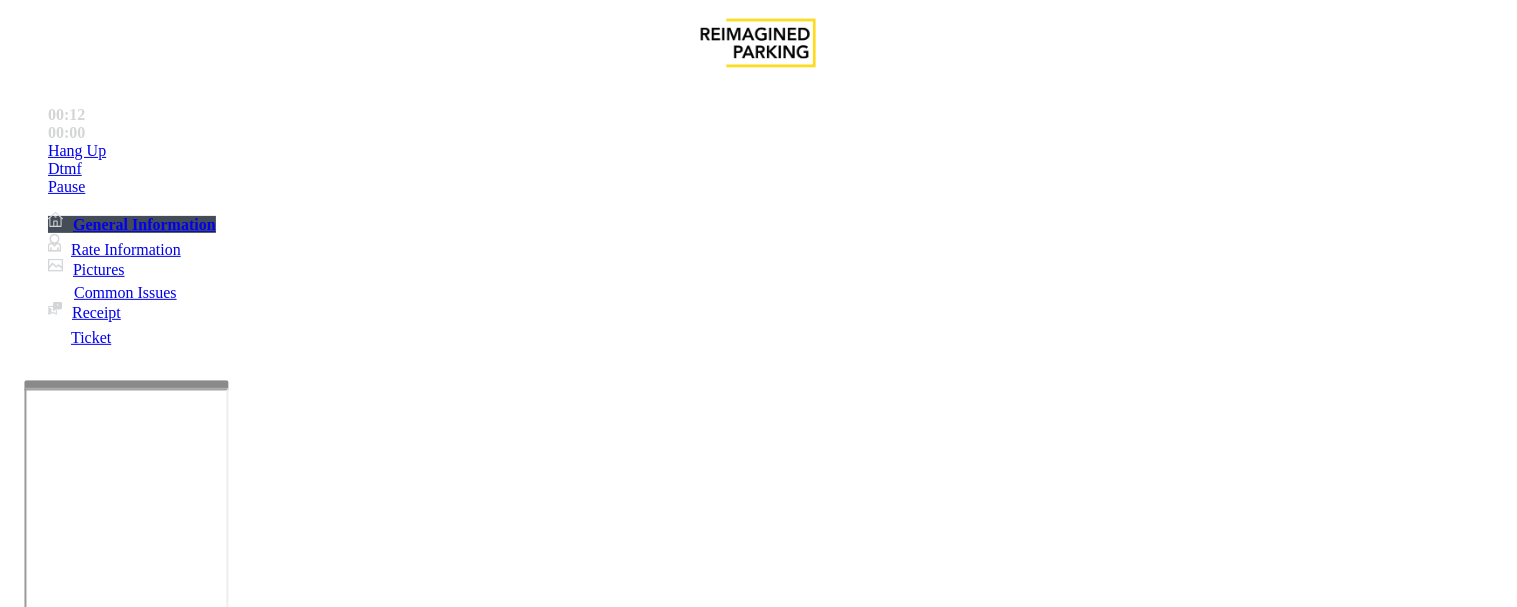 click on "Ticket Unreadable" at bounding box center (300, 1260) 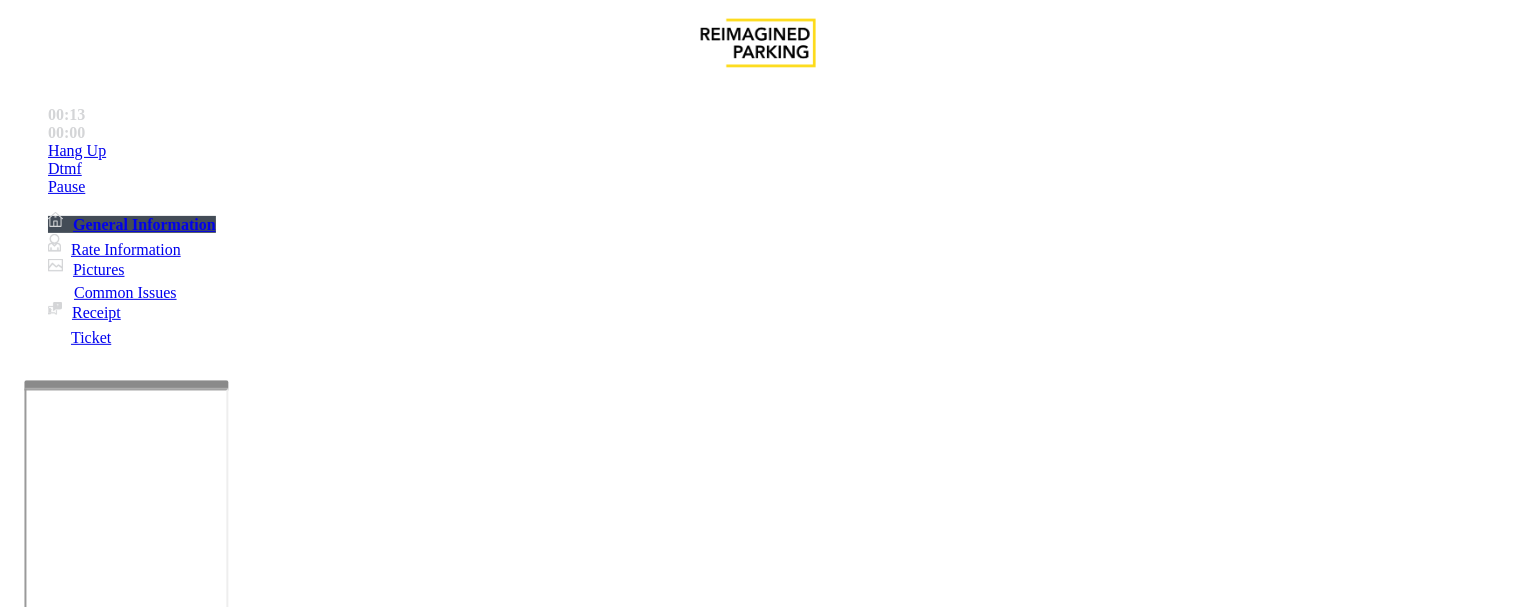 click on "Ticket Unreadable" at bounding box center [758, 1245] 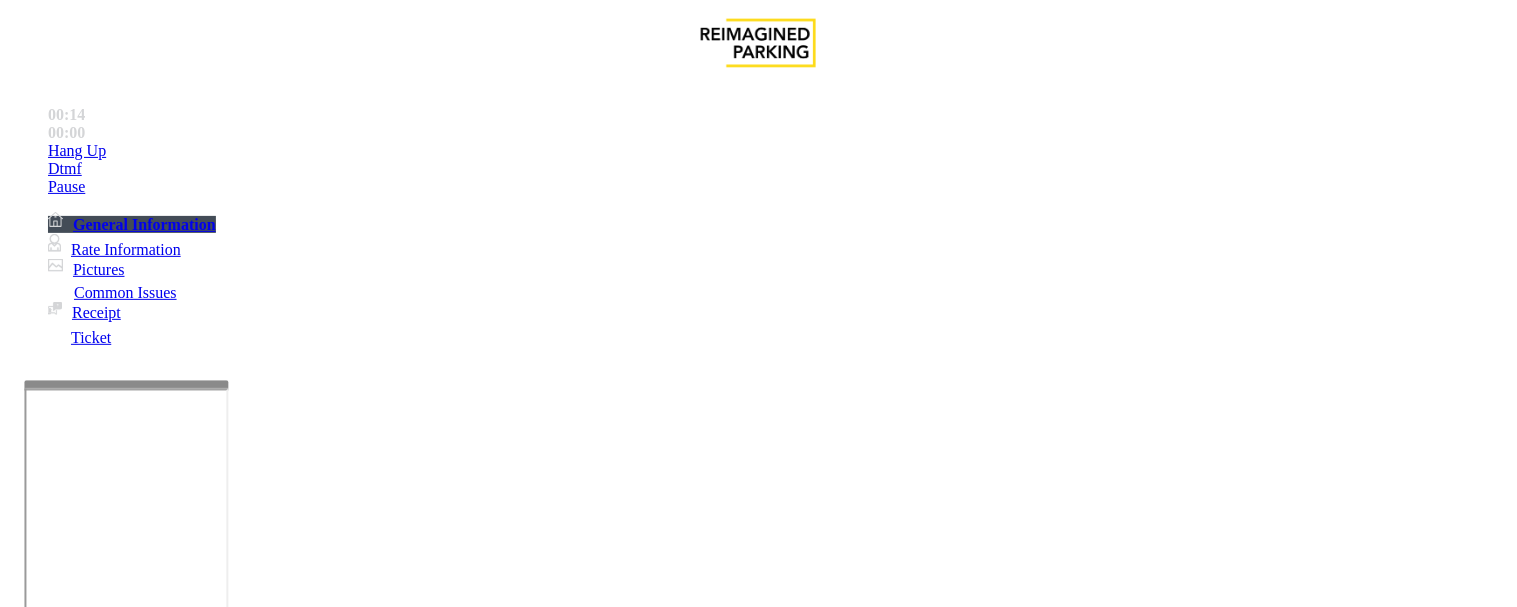 copy on "Ticket Unreadable" 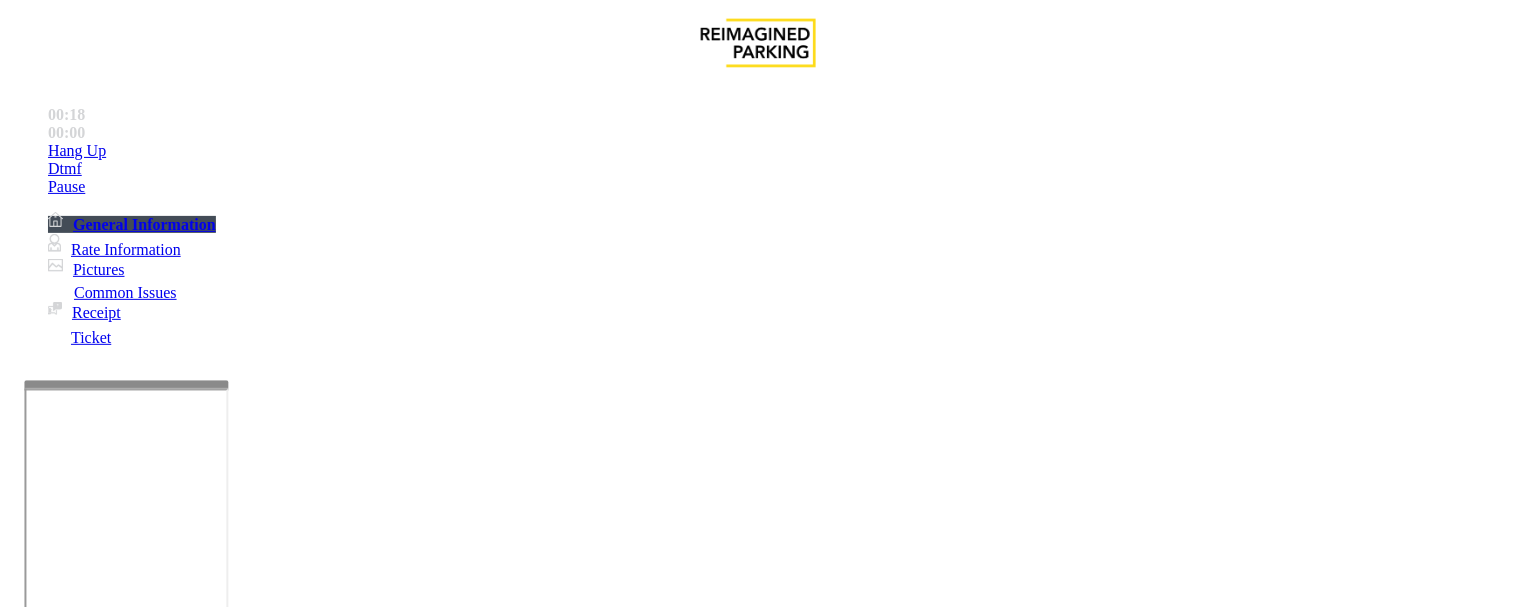 scroll, scrollTop: 333, scrollLeft: 0, axis: vertical 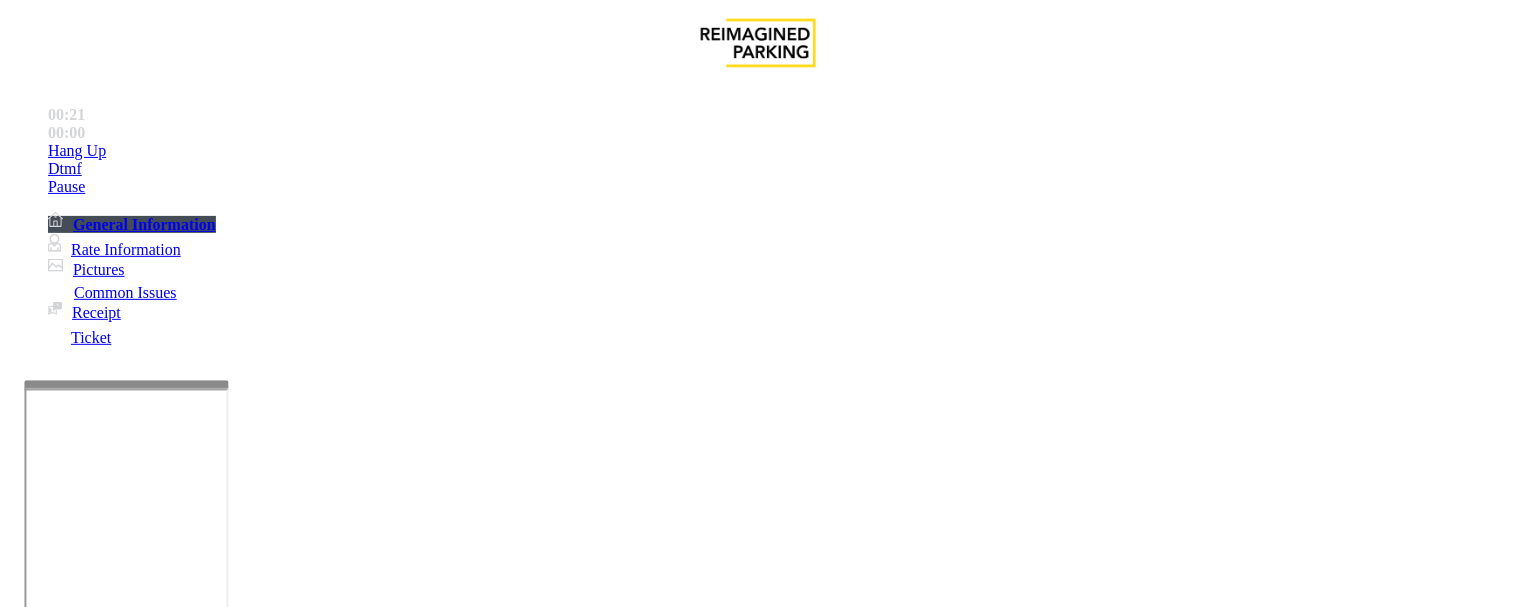paste on "**********" 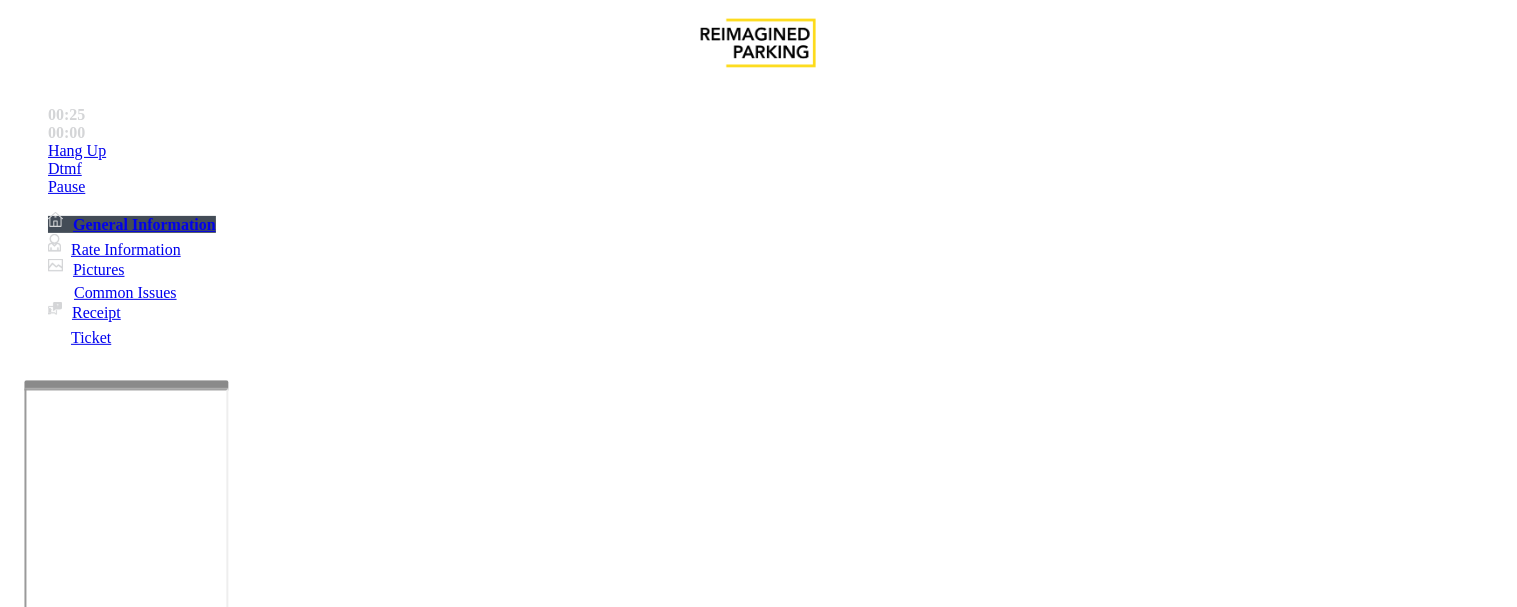 scroll, scrollTop: 111, scrollLeft: 0, axis: vertical 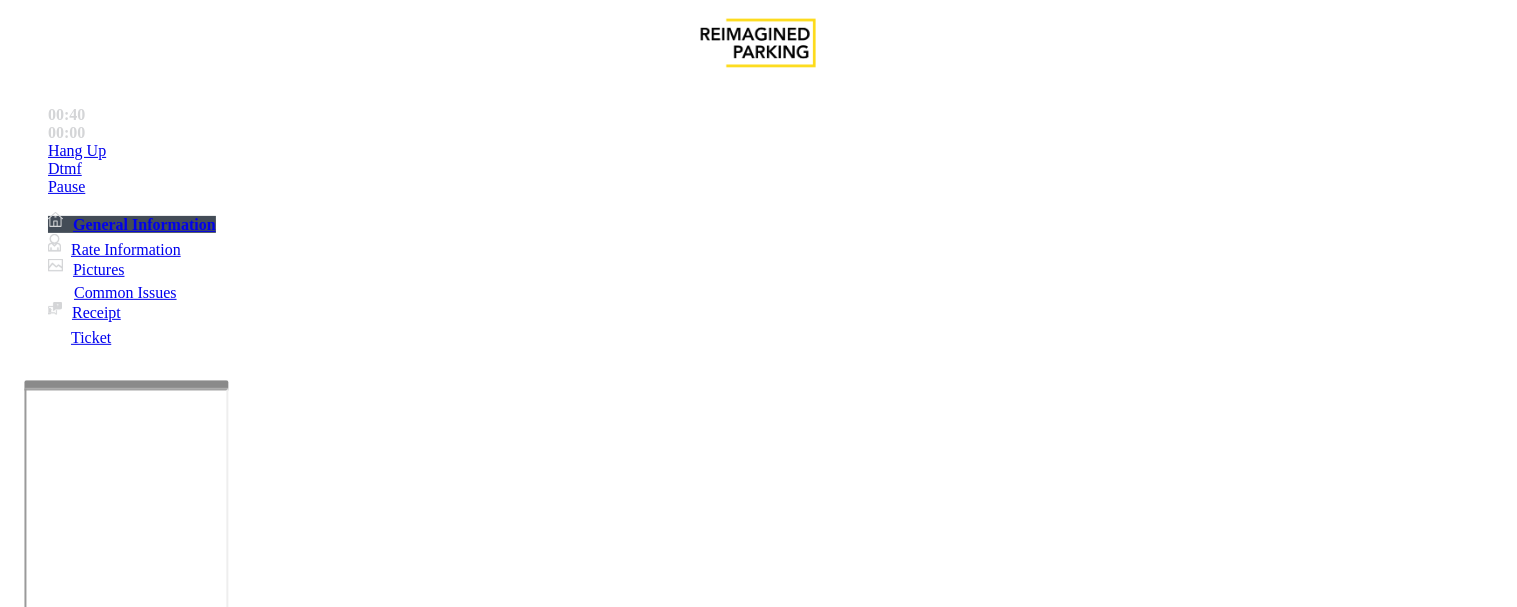 type on "********" 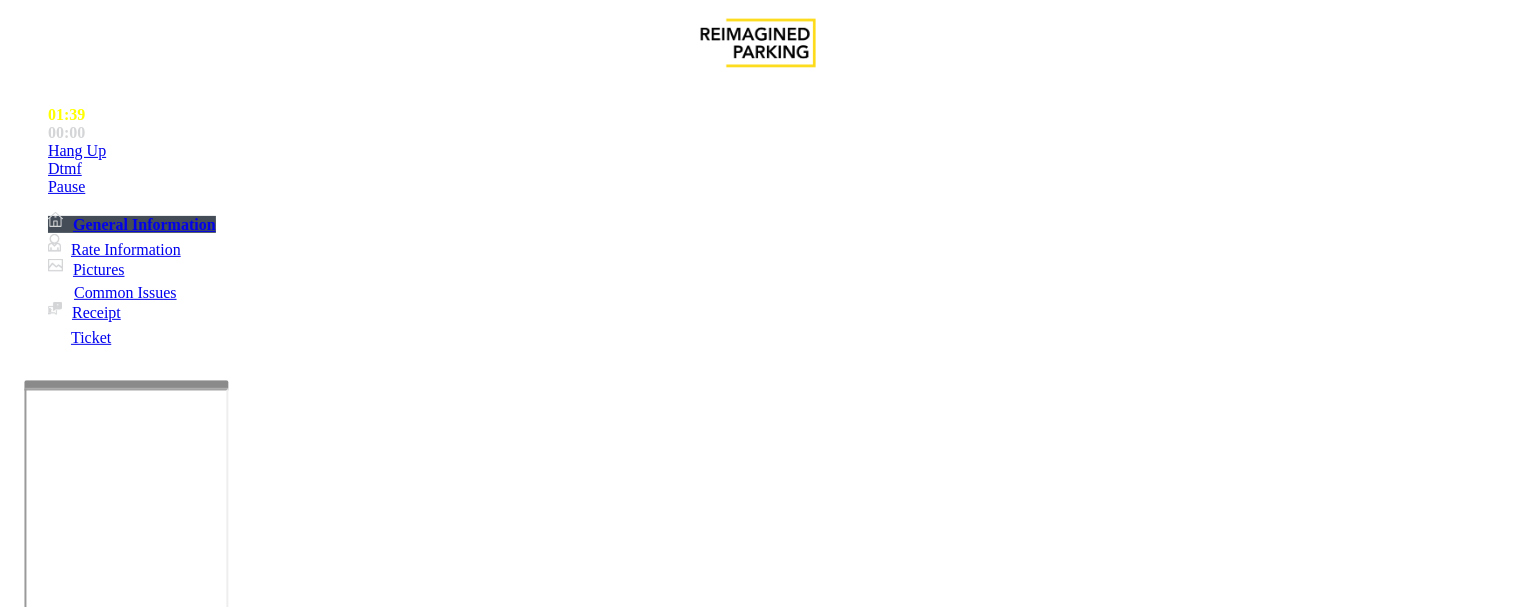 click at bounding box center (246, 1600) 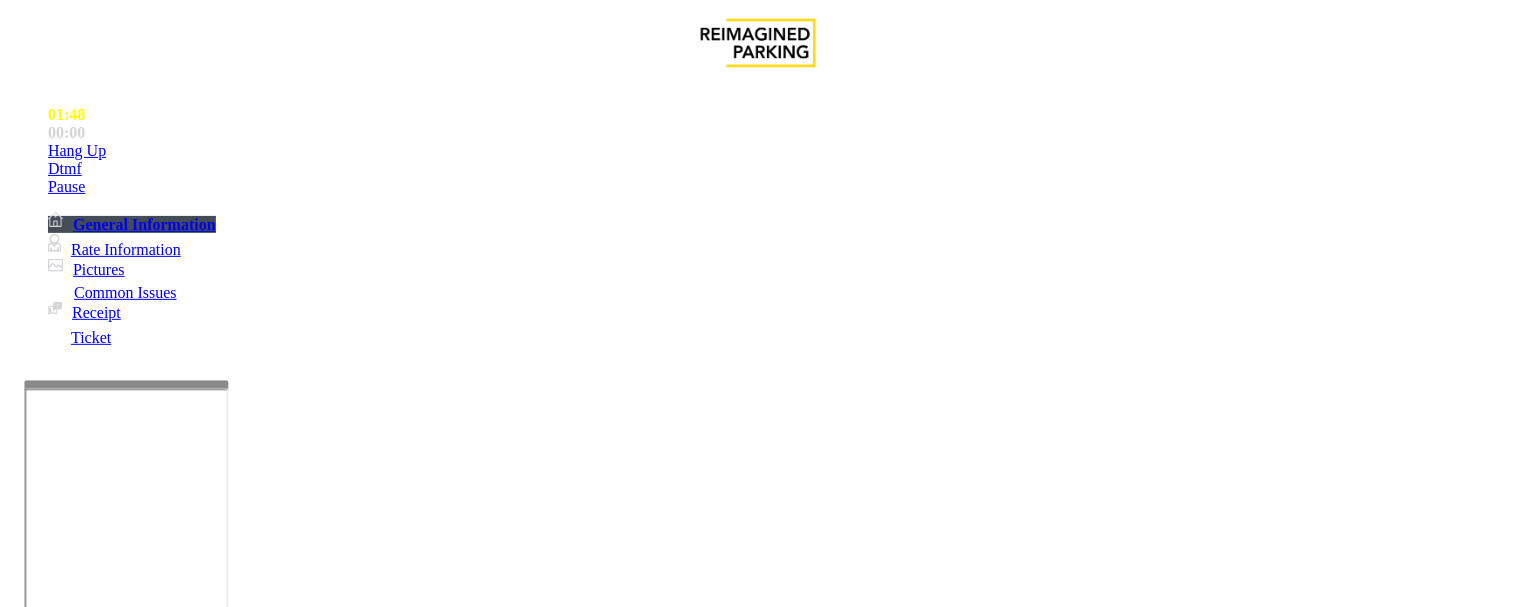 click at bounding box center [246, 1600] 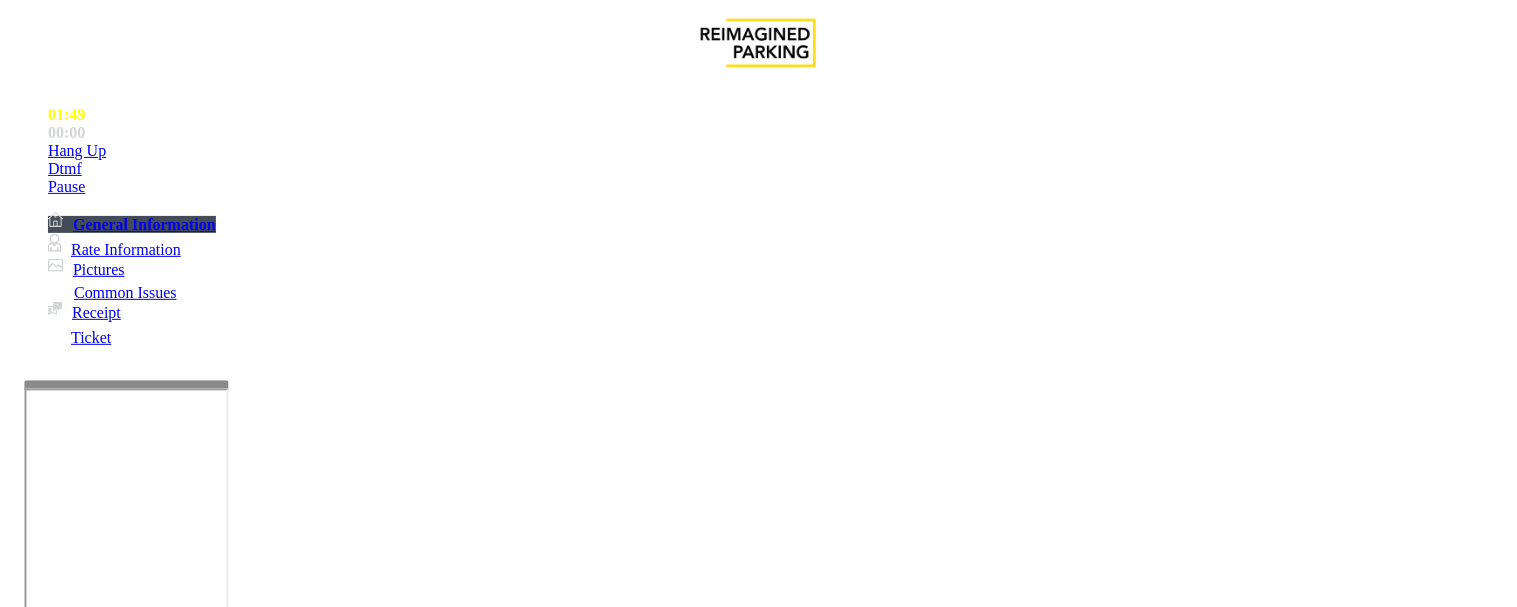 scroll, scrollTop: 1666, scrollLeft: 0, axis: vertical 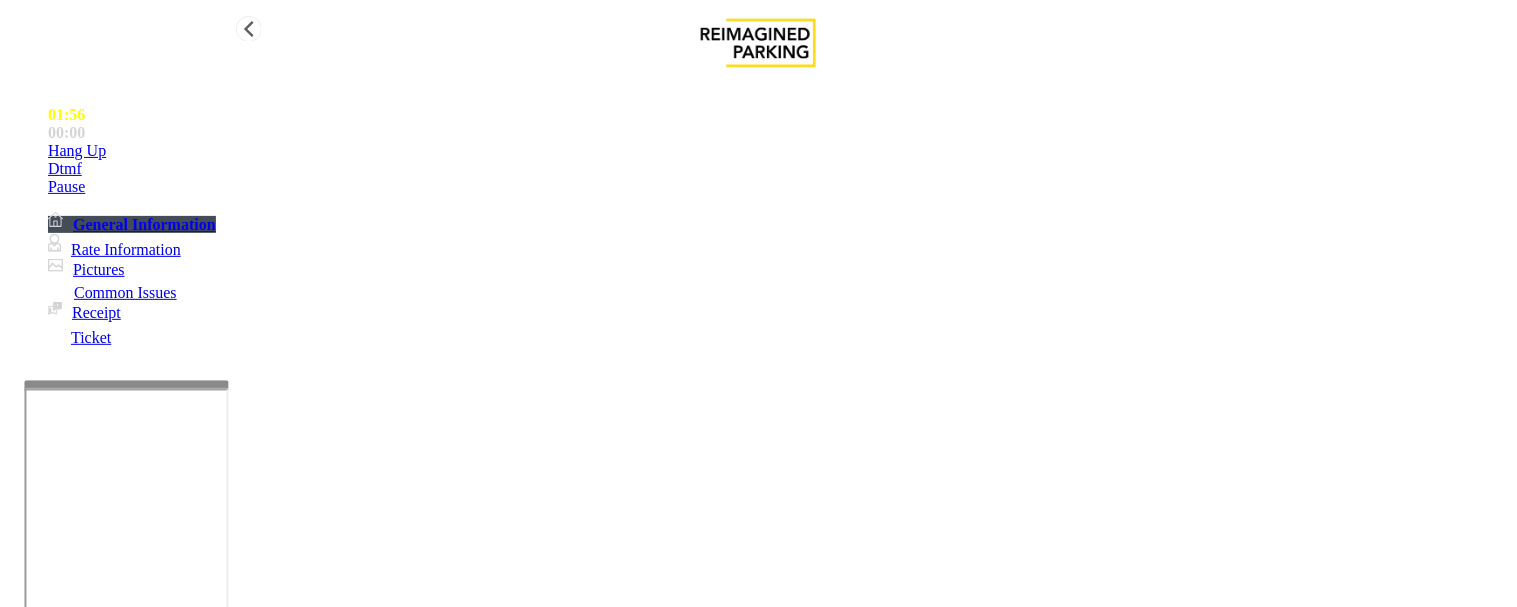 type on "**********" 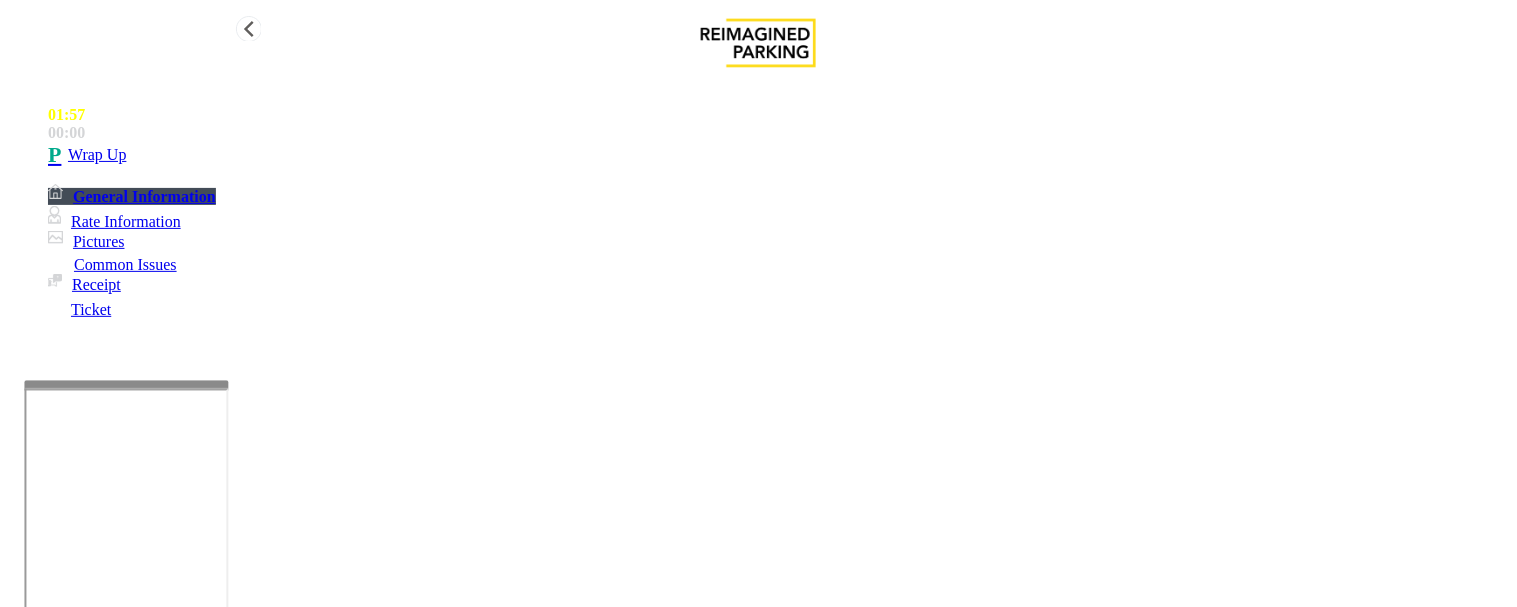 click on "Wrap Up" at bounding box center [97, 155] 